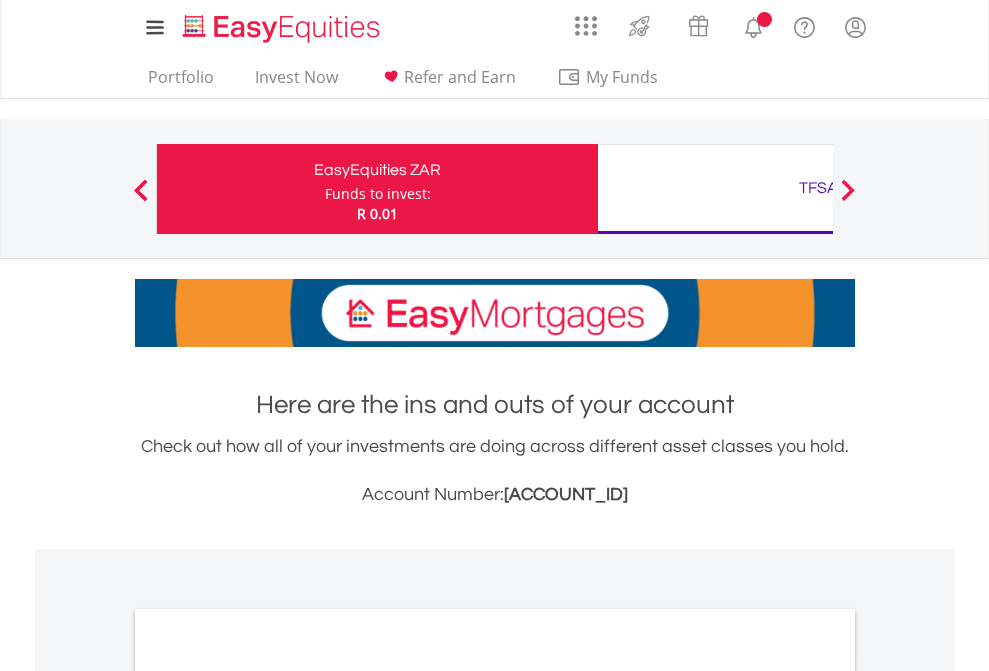 scroll, scrollTop: 0, scrollLeft: 0, axis: both 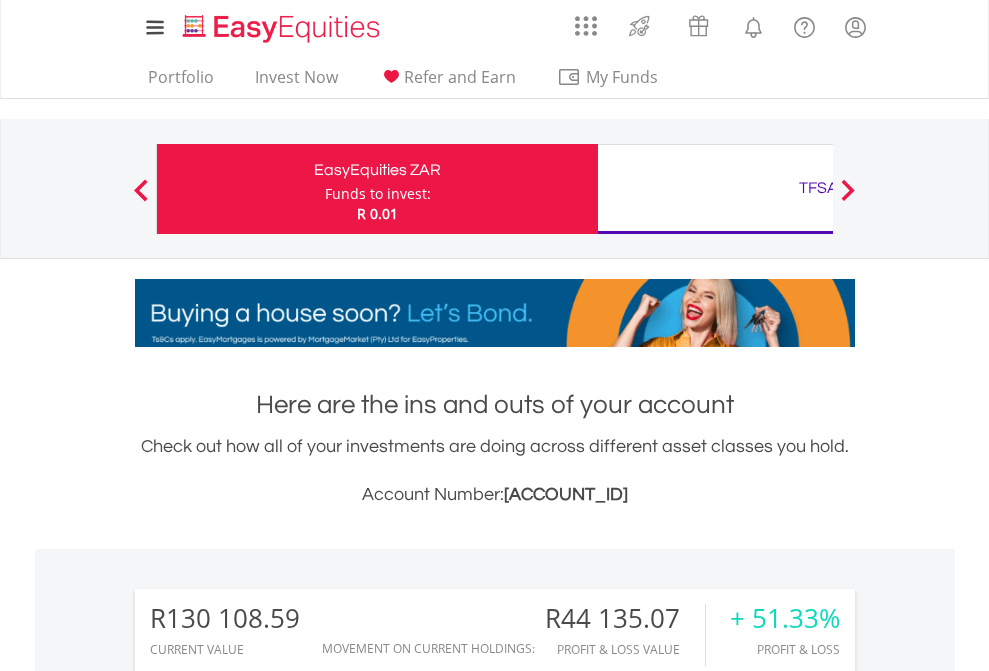 click on "Funds to invest:" at bounding box center [378, 194] 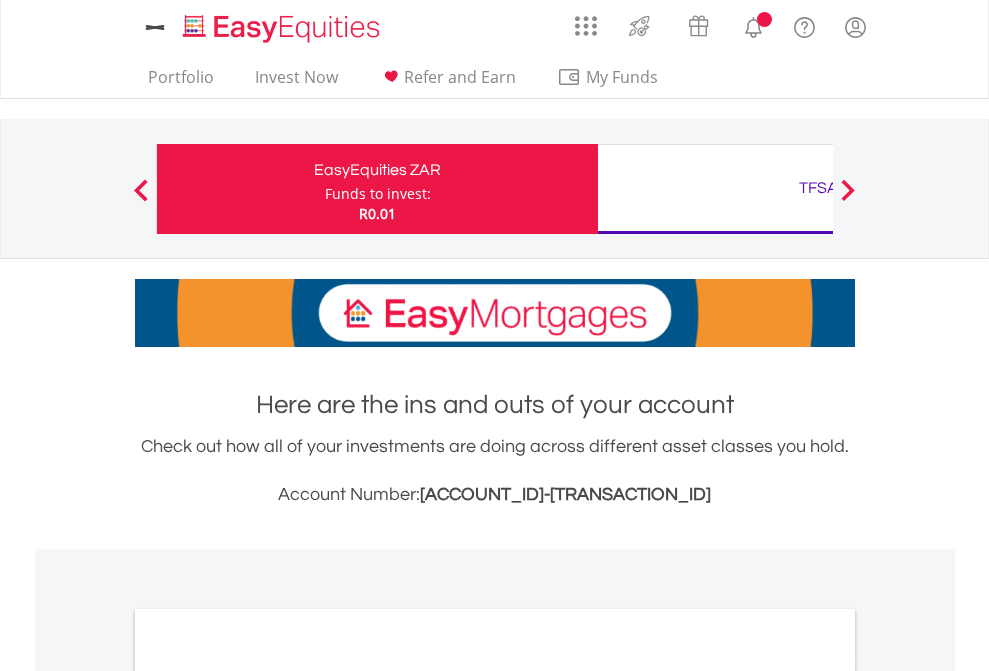 scroll, scrollTop: 0, scrollLeft: 0, axis: both 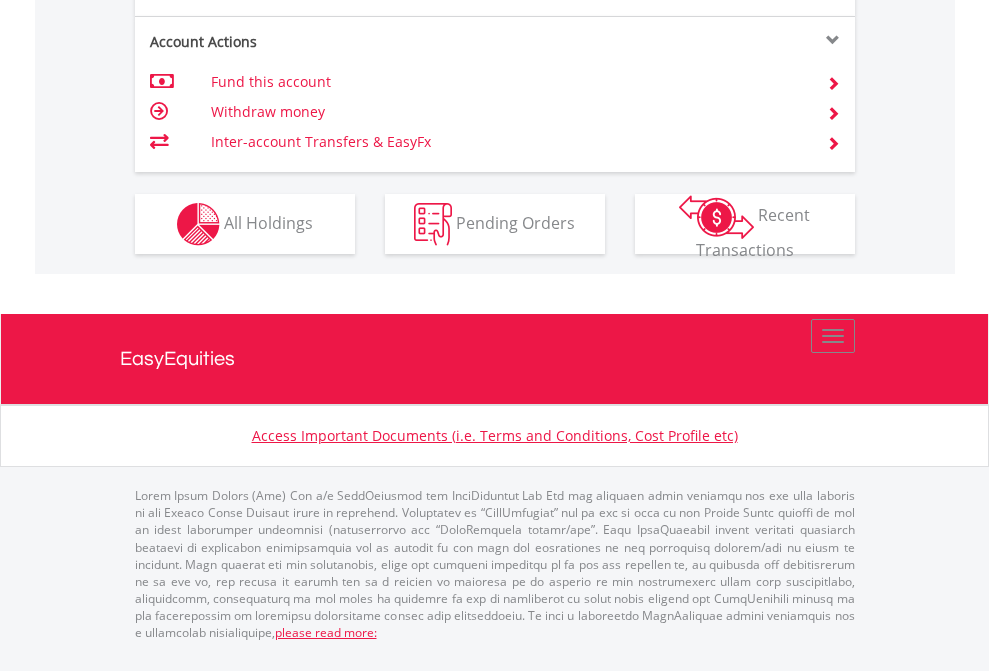 click on "Investment types" at bounding box center [706, -337] 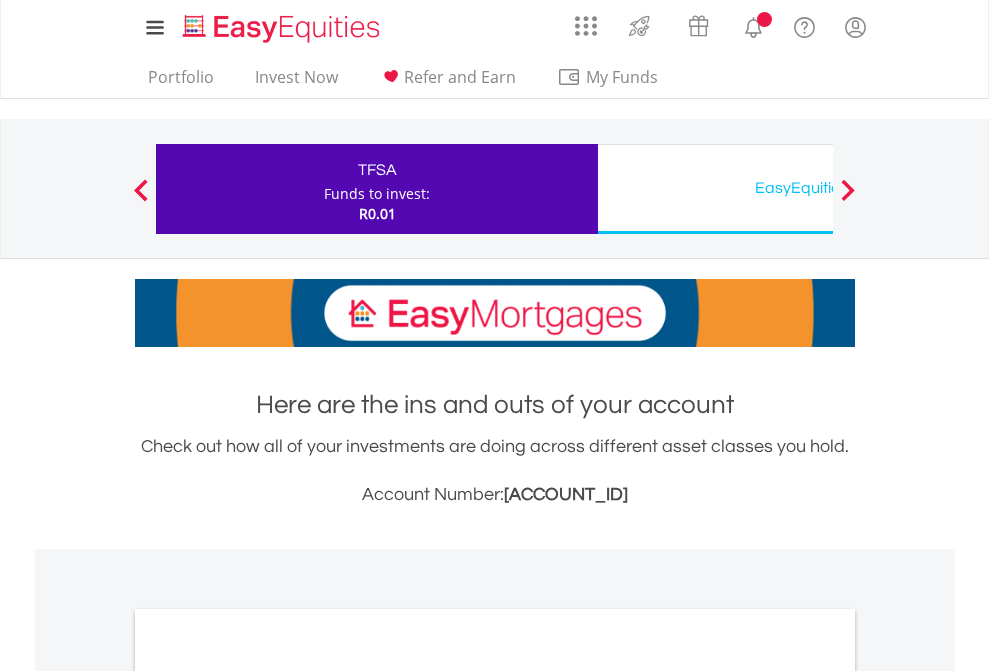 scroll, scrollTop: 0, scrollLeft: 0, axis: both 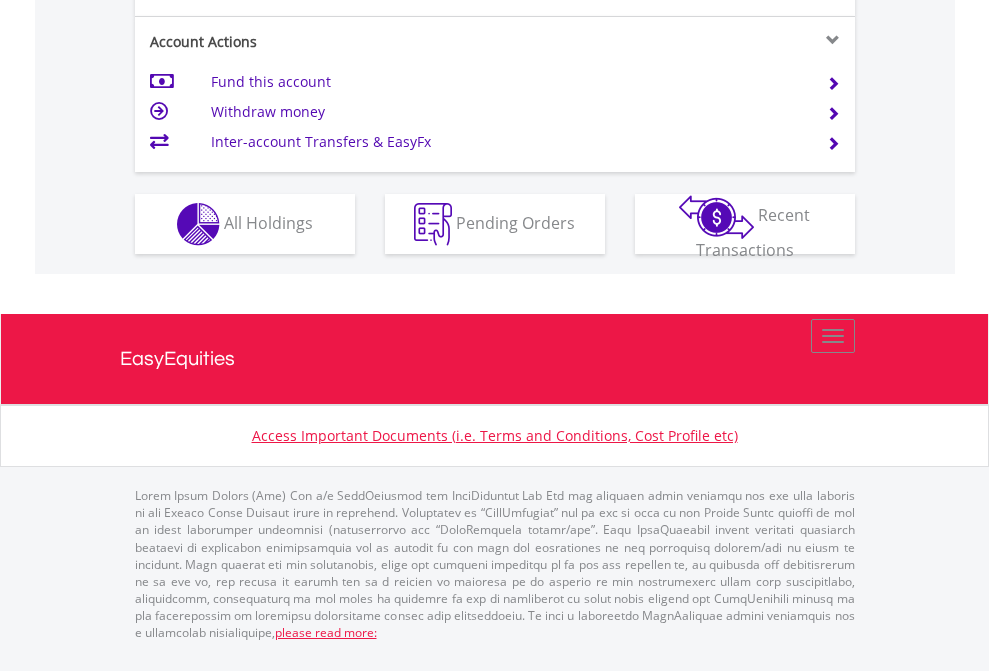 click on "Investment types" at bounding box center [706, -337] 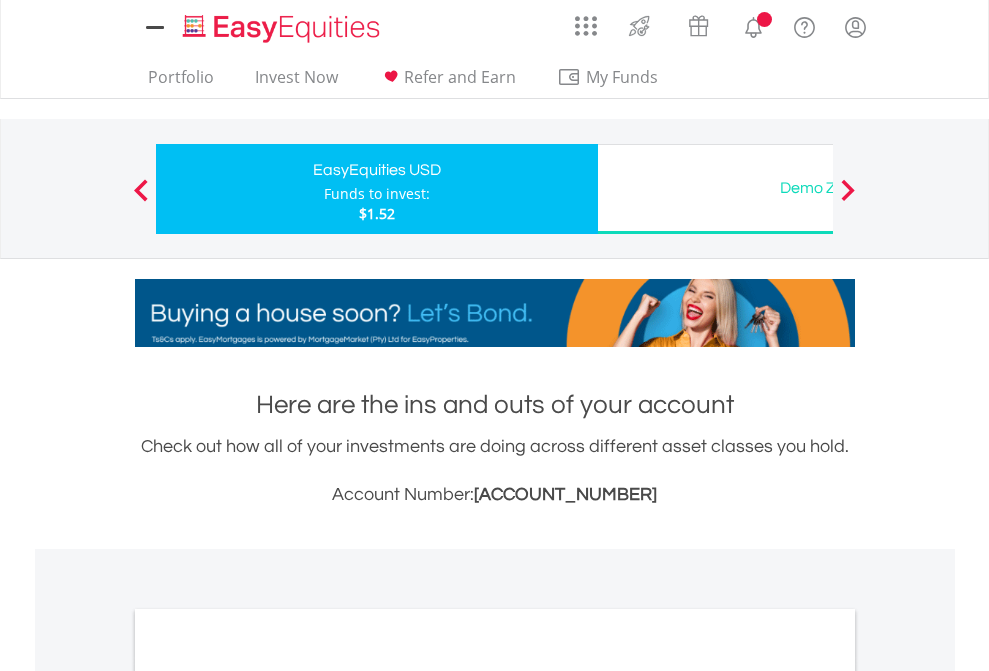 scroll, scrollTop: 0, scrollLeft: 0, axis: both 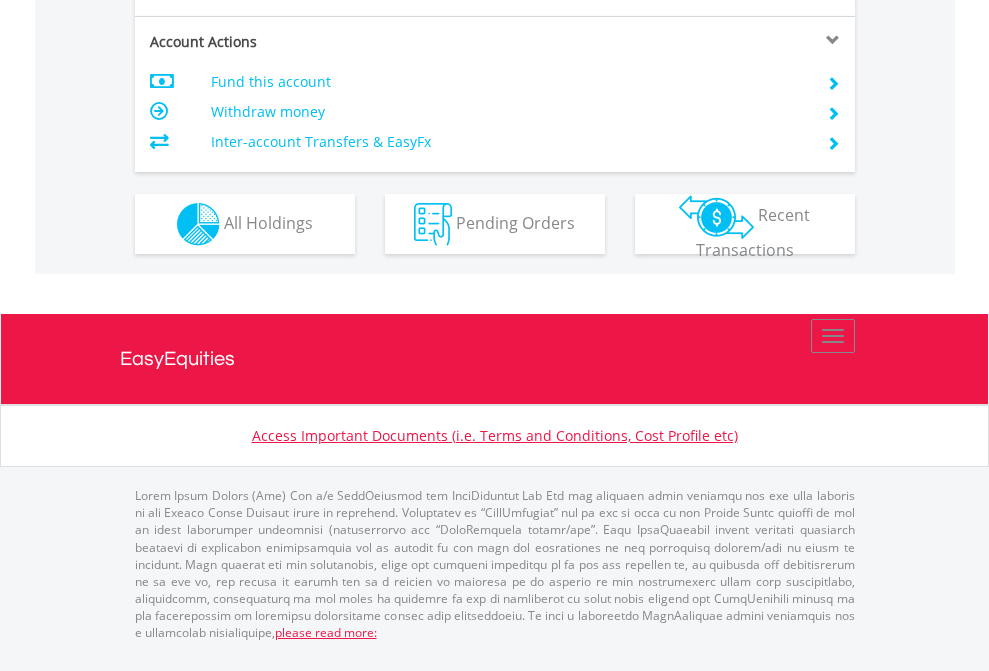 click on "Investment types" at bounding box center [706, -337] 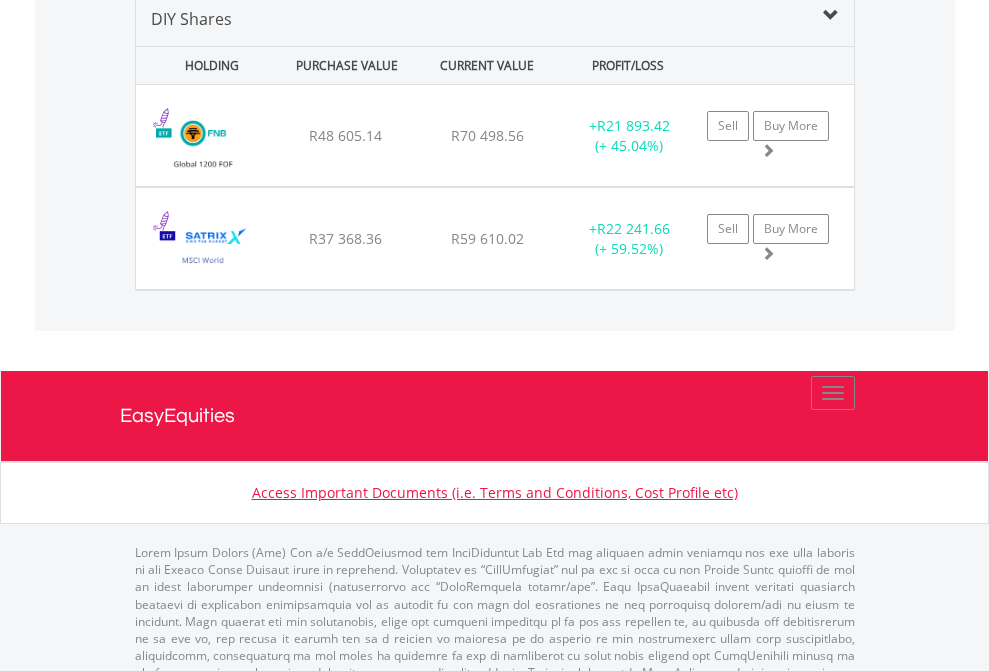 scroll, scrollTop: 1933, scrollLeft: 0, axis: vertical 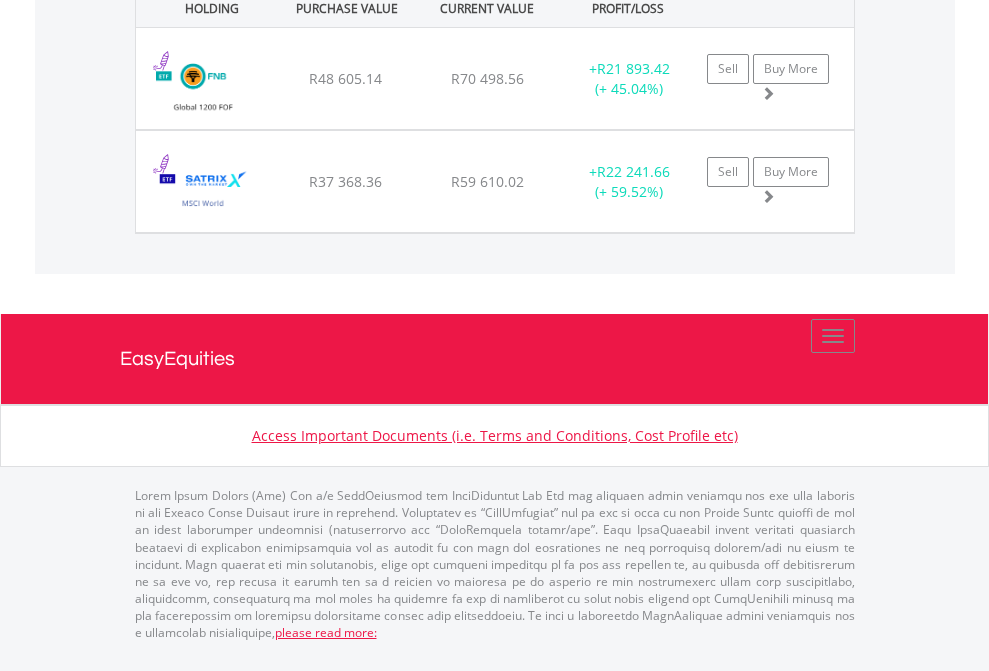 click on "TFSA" at bounding box center (818, -1071) 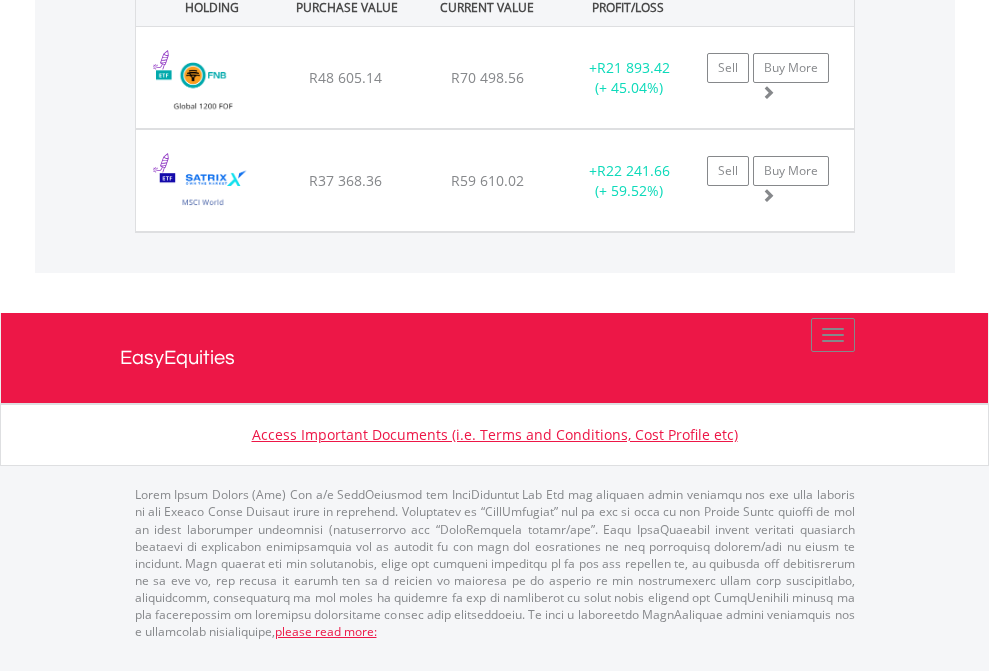 scroll, scrollTop: 144, scrollLeft: 0, axis: vertical 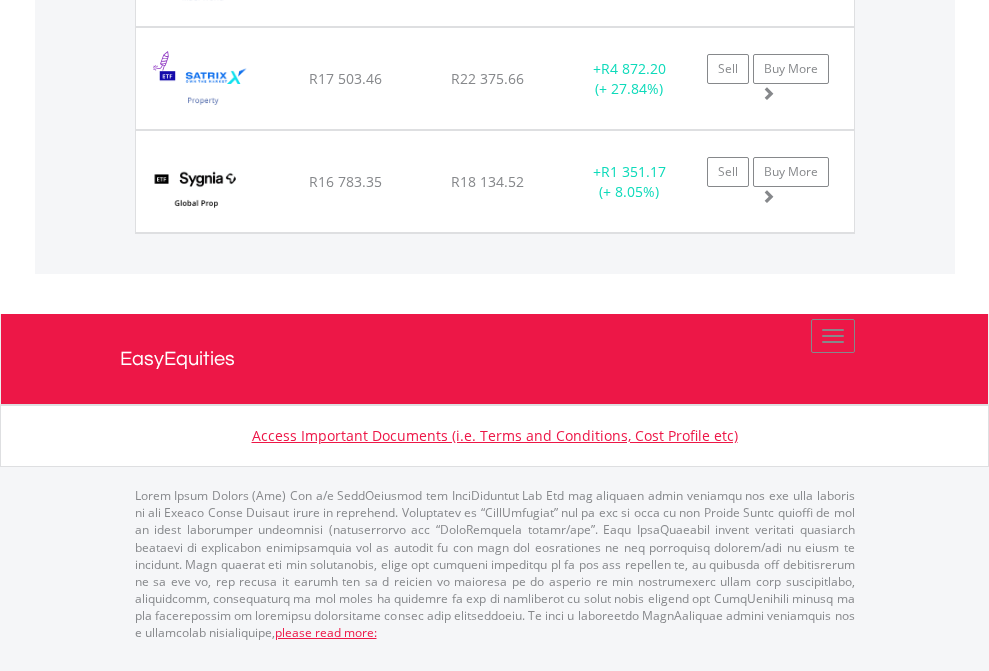 click on "EasyEquities USD" at bounding box center [818, -1380] 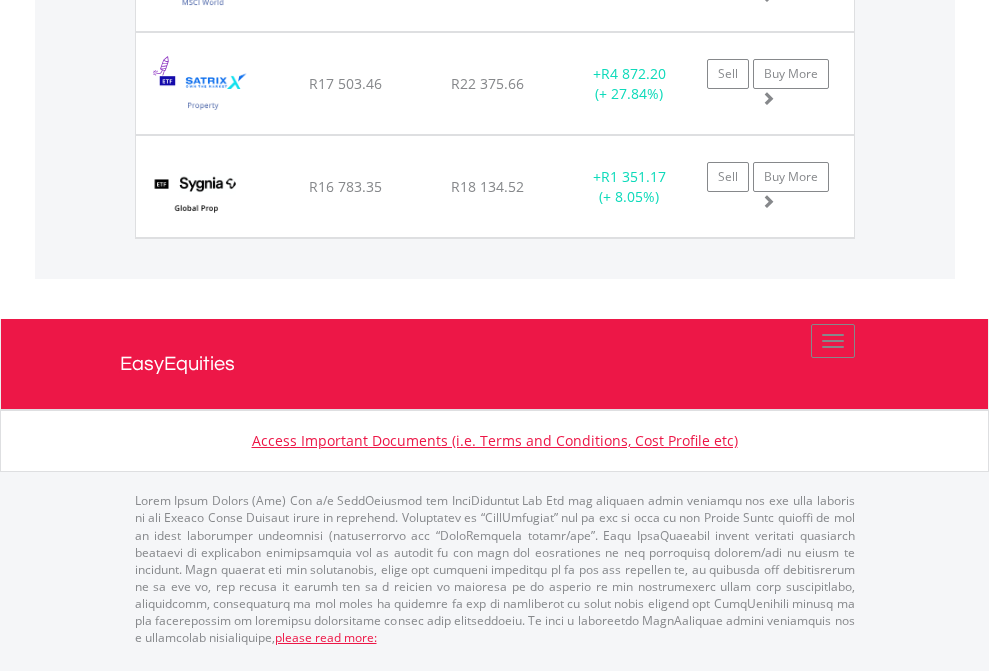 scroll, scrollTop: 144, scrollLeft: 0, axis: vertical 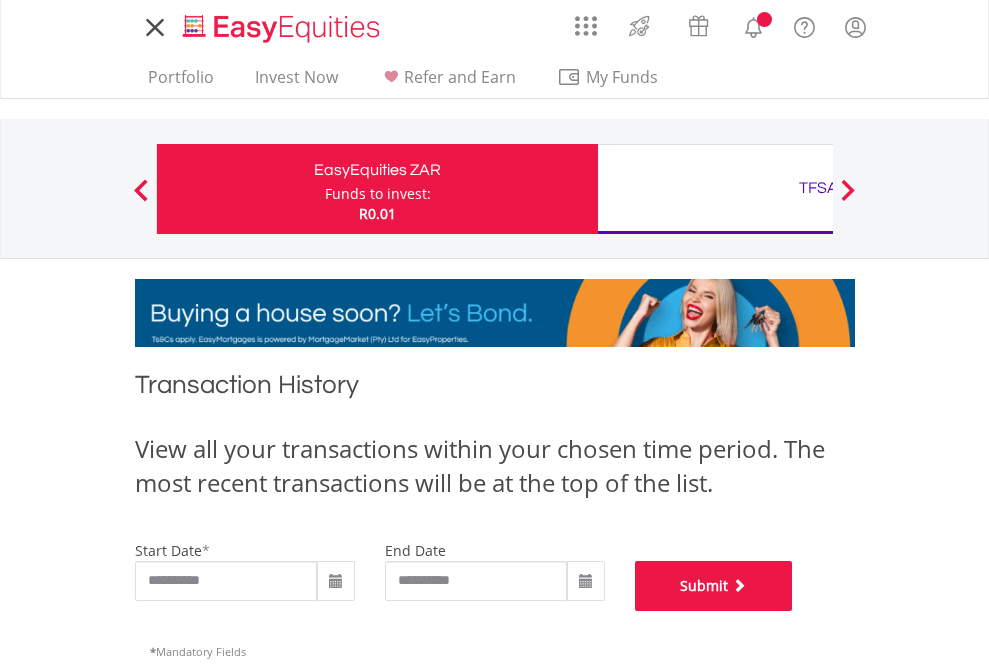 click on "Submit" at bounding box center [714, 586] 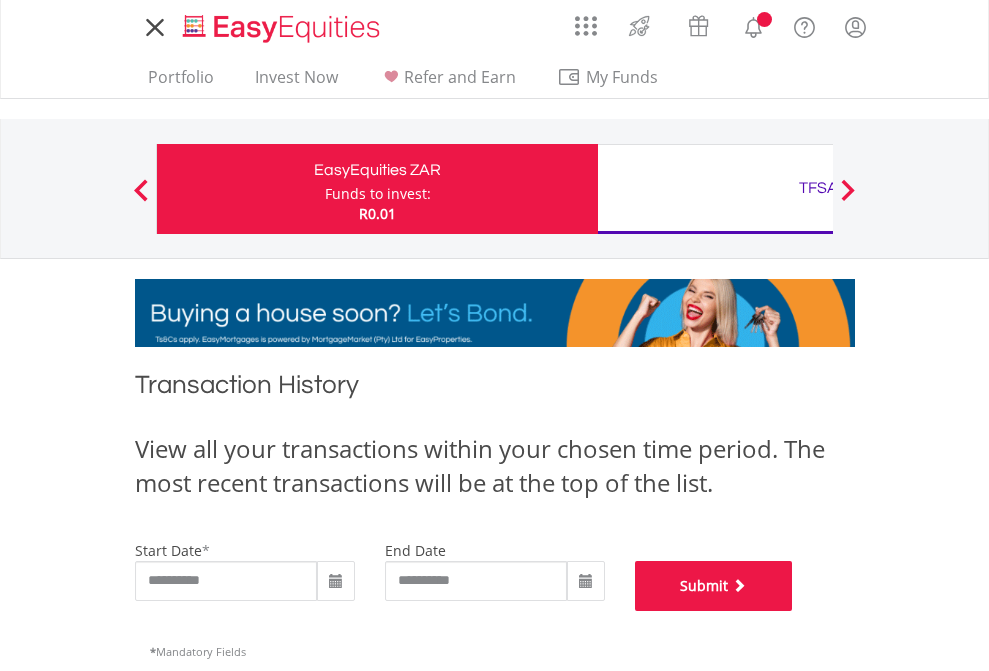 scroll, scrollTop: 811, scrollLeft: 0, axis: vertical 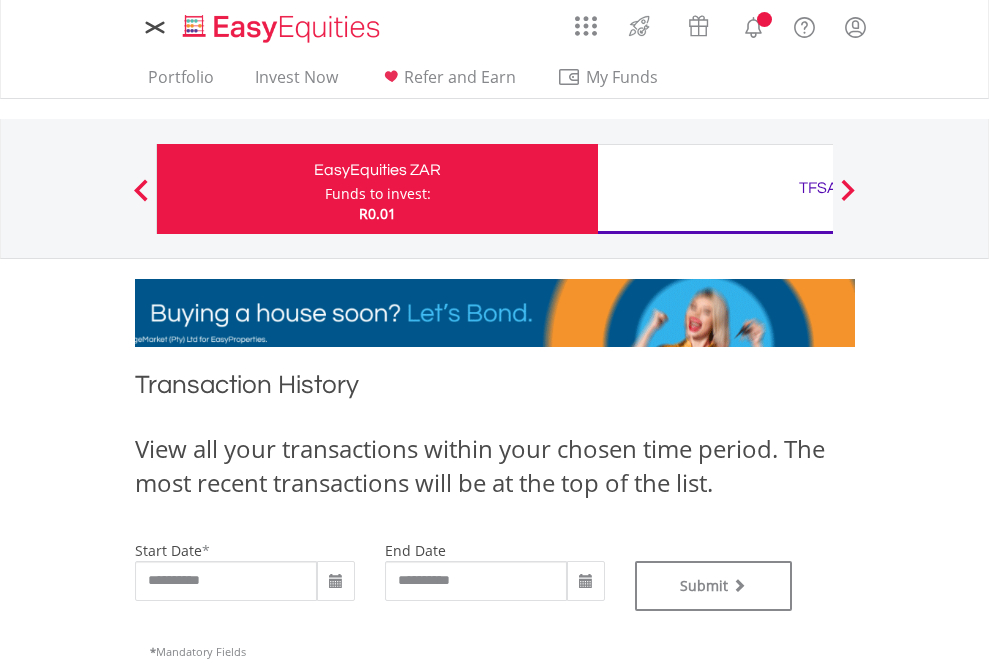 click on "TFSA" at bounding box center [818, 188] 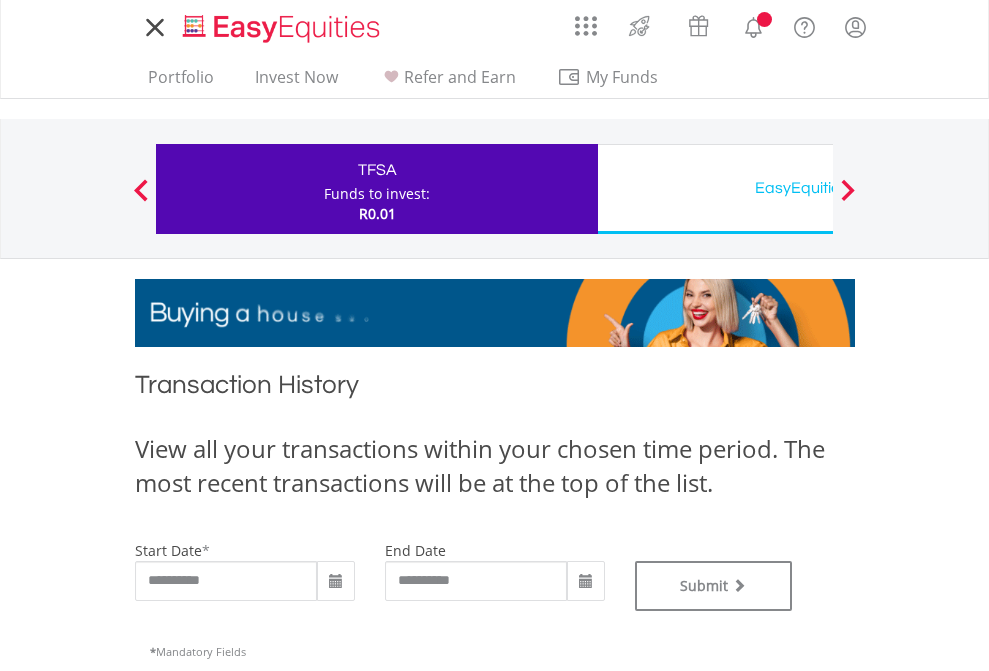 scroll, scrollTop: 0, scrollLeft: 0, axis: both 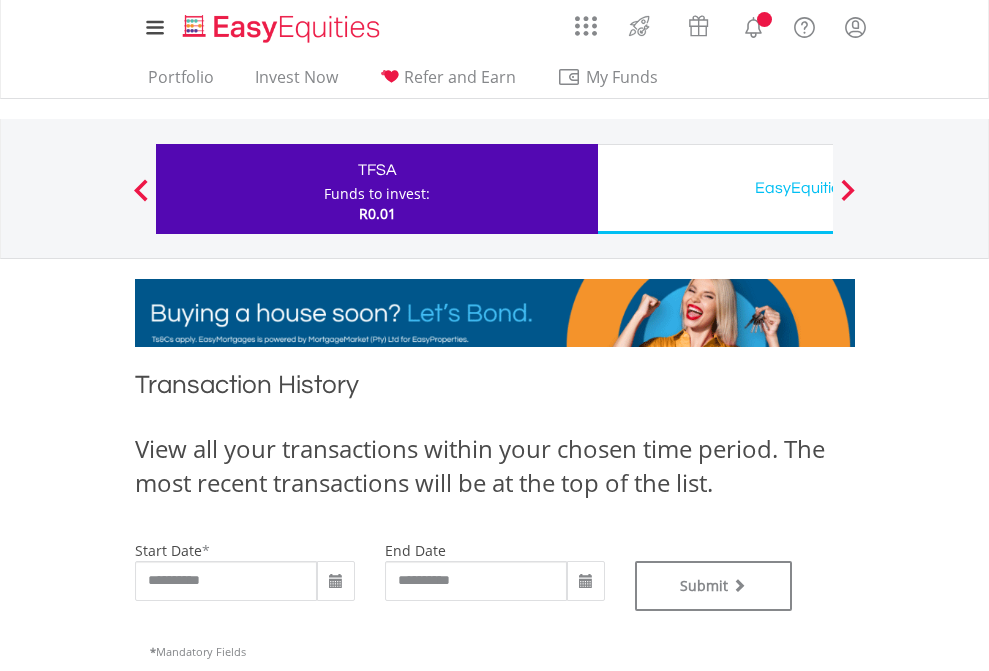 type on "**********" 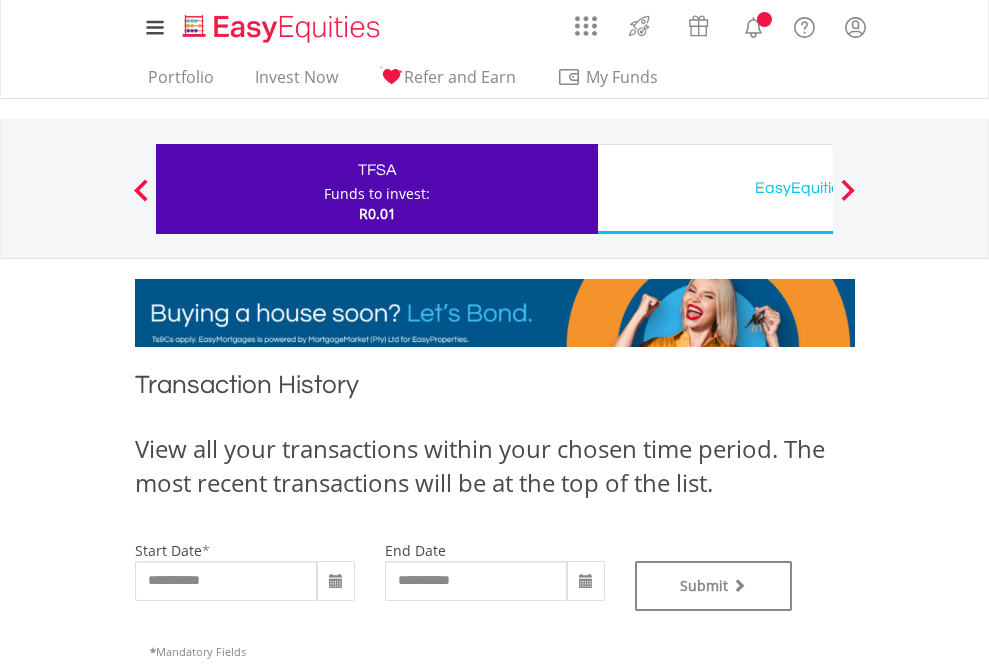 type on "**********" 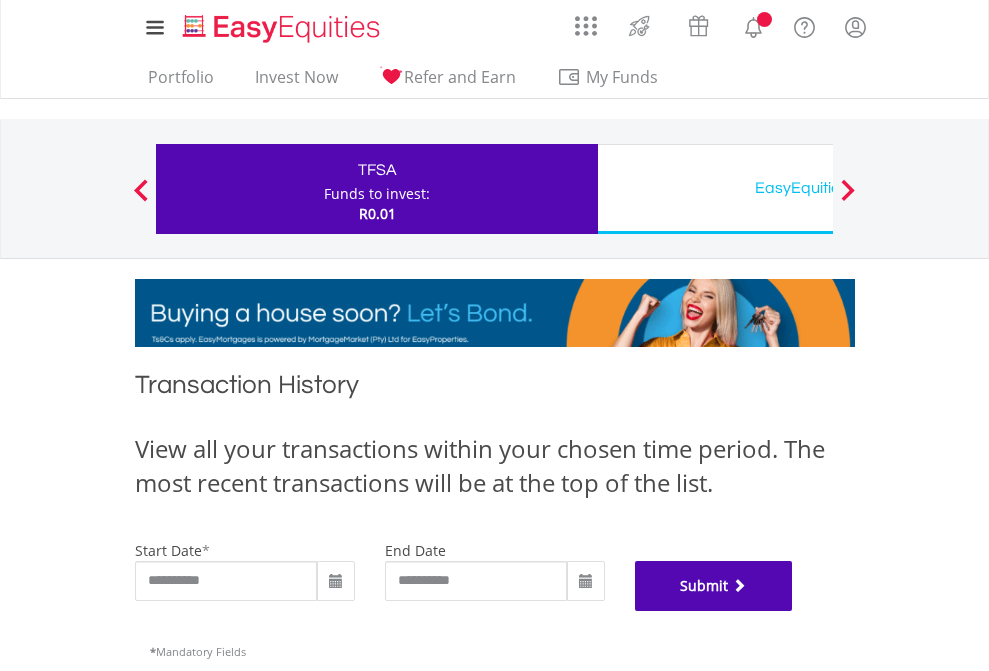 click on "Submit" at bounding box center (714, 586) 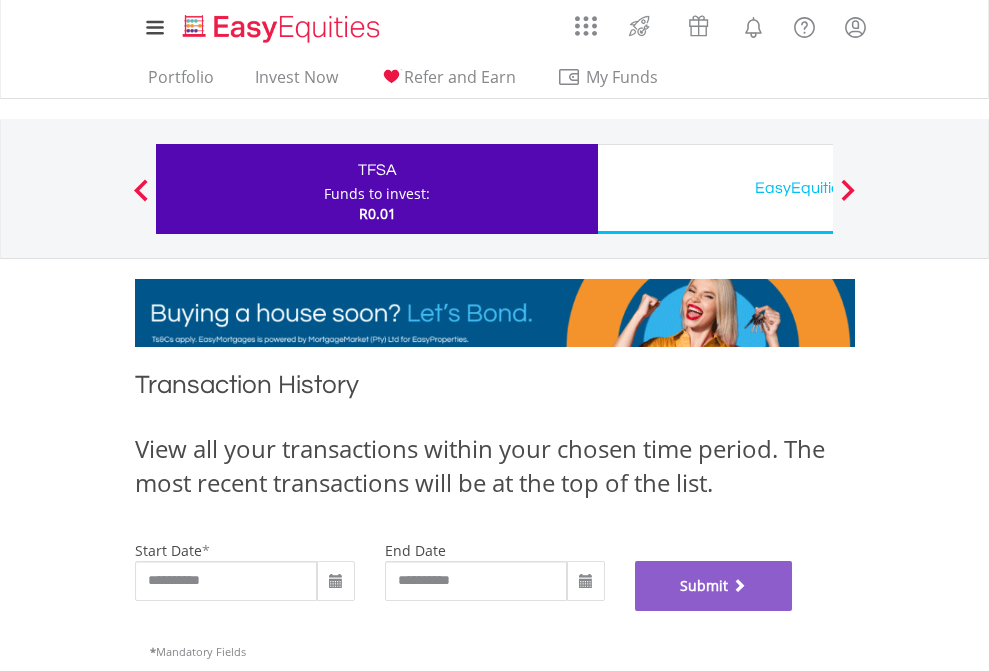 scroll, scrollTop: 811, scrollLeft: 0, axis: vertical 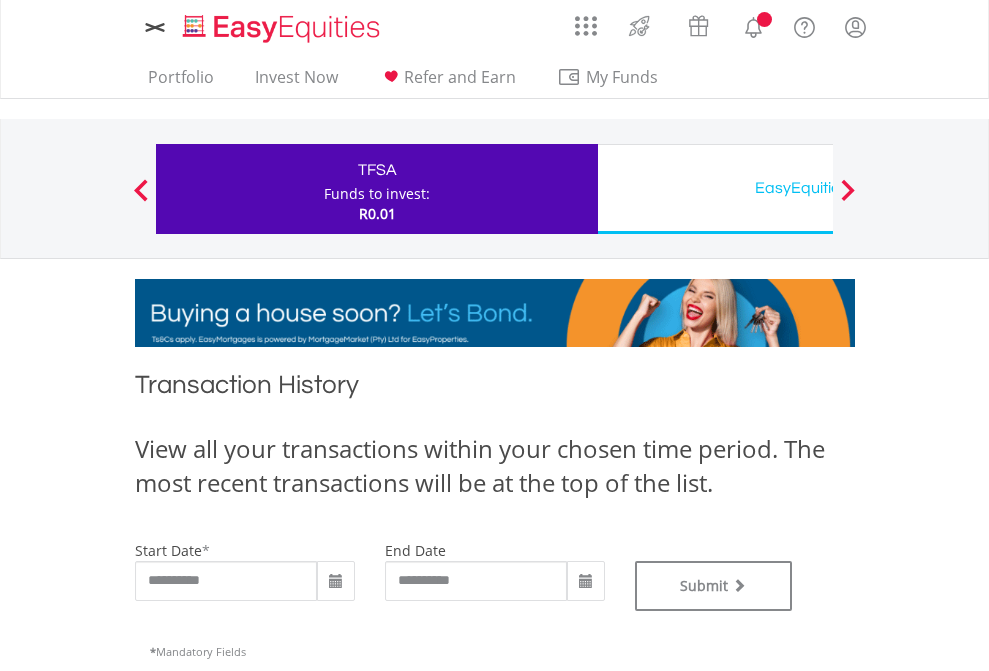 click on "EasyEquities USD" at bounding box center (818, 188) 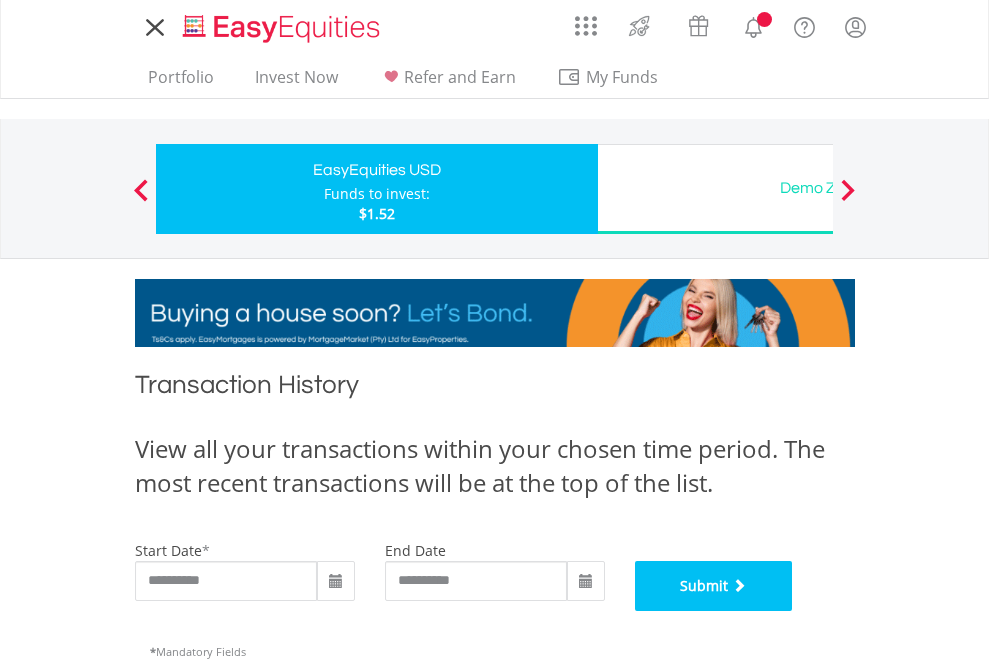 click on "Submit" at bounding box center (714, 586) 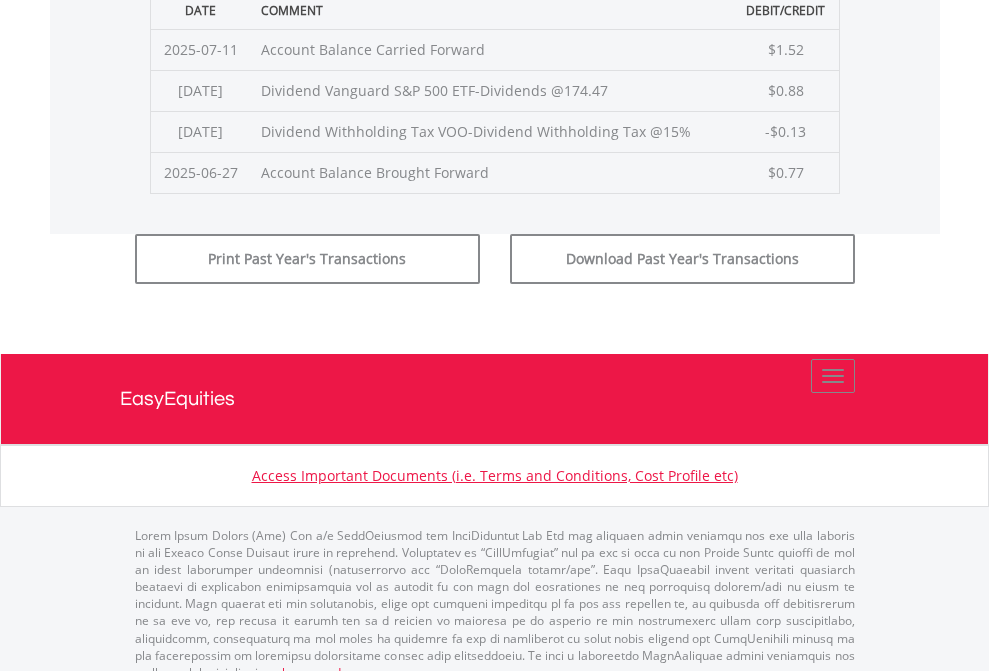 scroll, scrollTop: 811, scrollLeft: 0, axis: vertical 